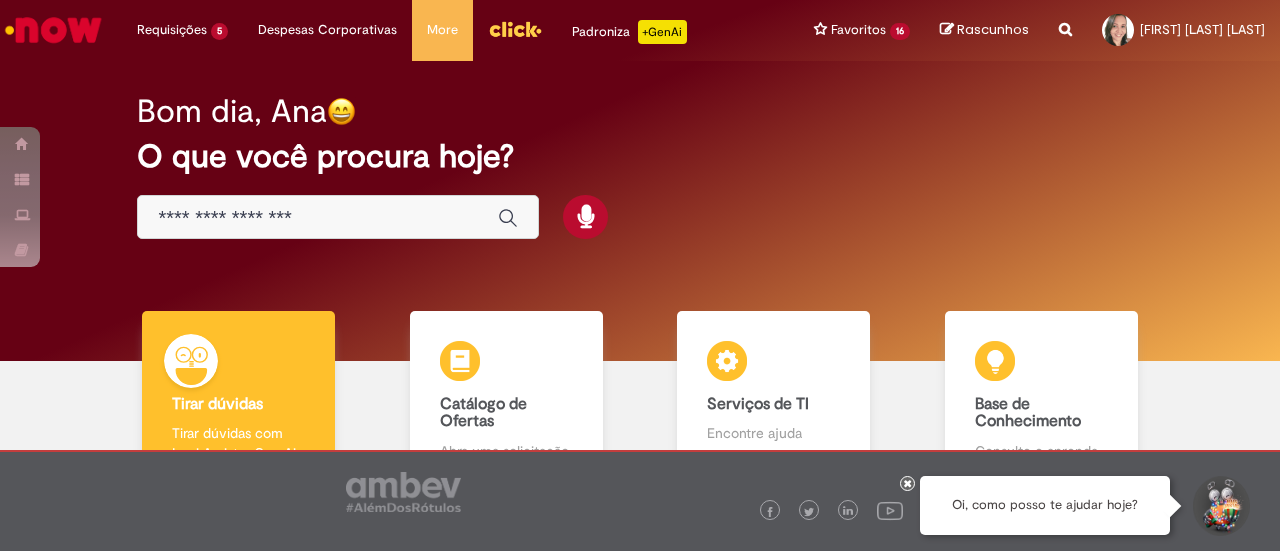 scroll, scrollTop: 0, scrollLeft: 0, axis: both 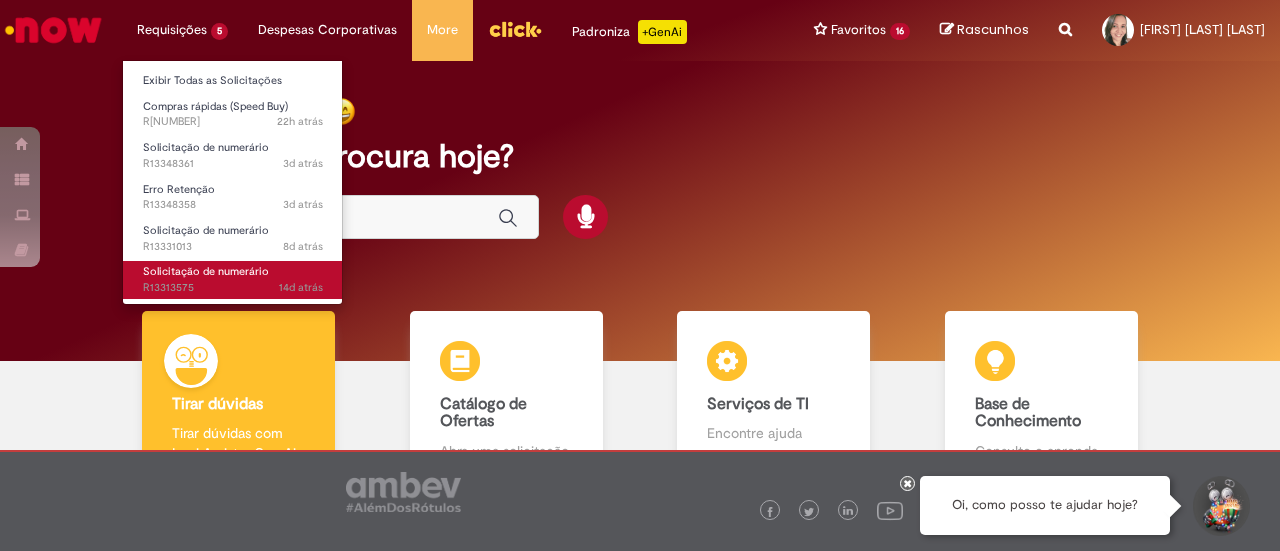 click on "14d atrás 14 dias atrás  R[NUMBER]" at bounding box center [233, 288] 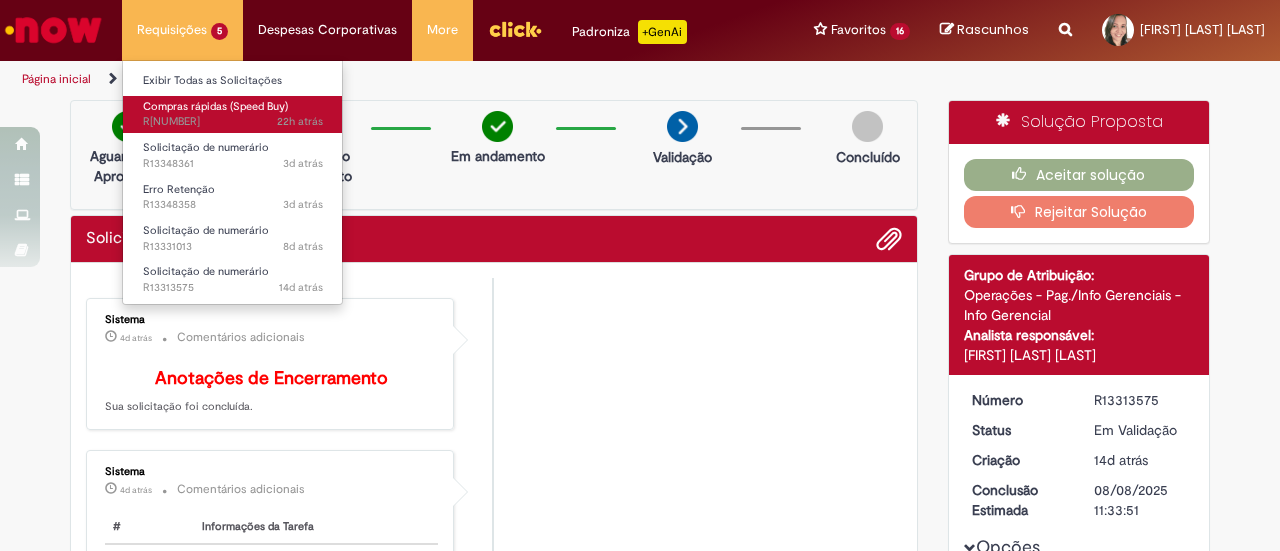 click on "Compras rápidas (Speed Buy)" at bounding box center [215, 106] 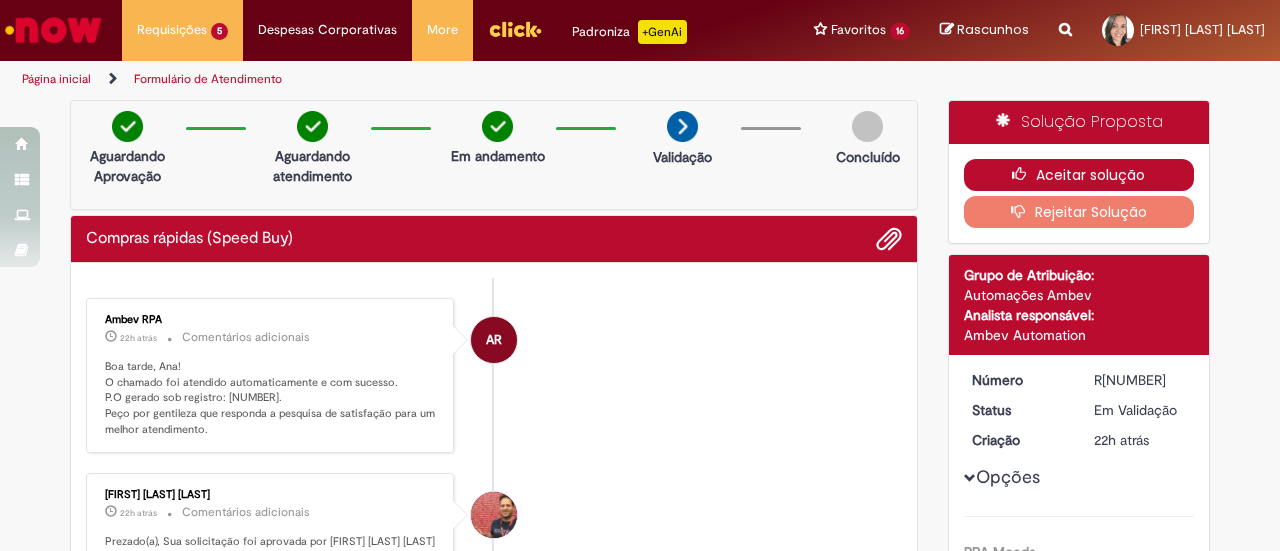 click on "Aceitar solução" at bounding box center (1079, 175) 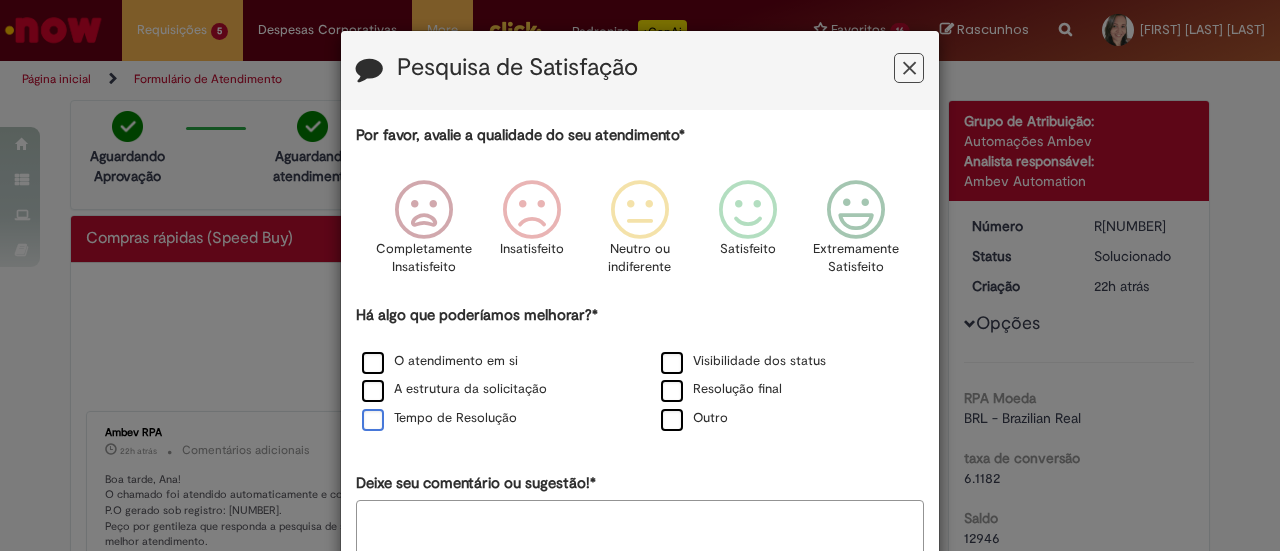 click on "Tempo de Resolução" at bounding box center [439, 418] 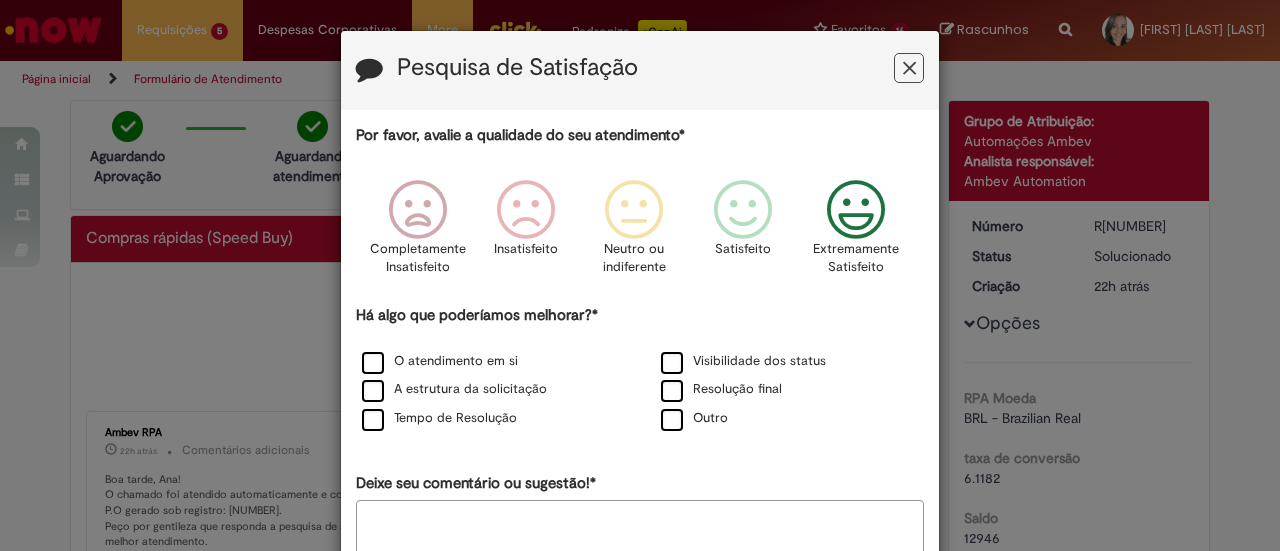 click at bounding box center (856, 210) 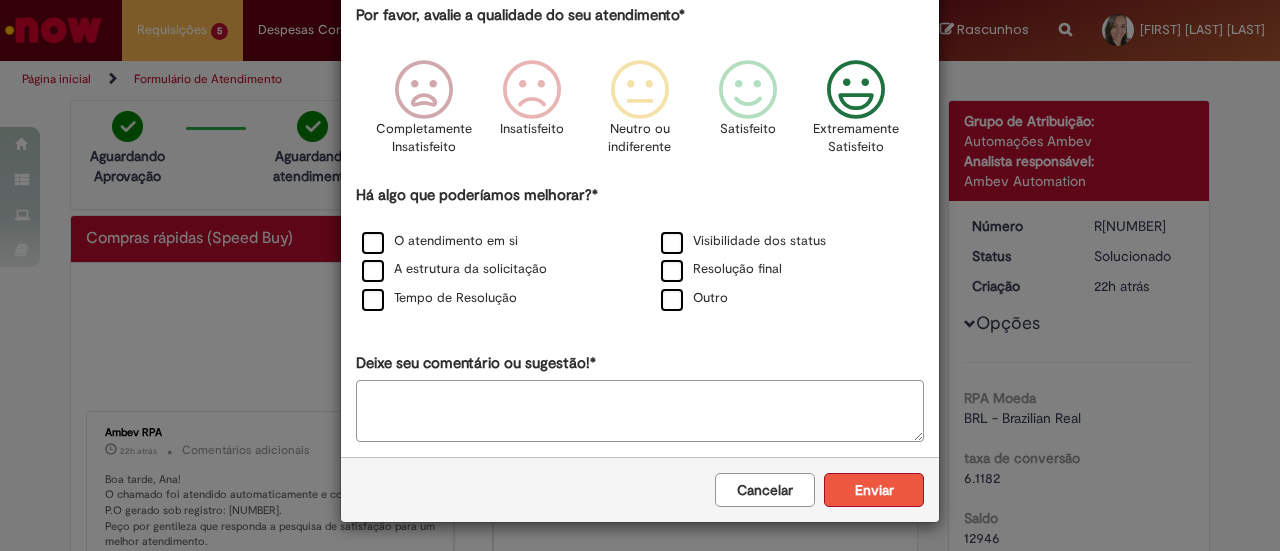 scroll, scrollTop: 119, scrollLeft: 0, axis: vertical 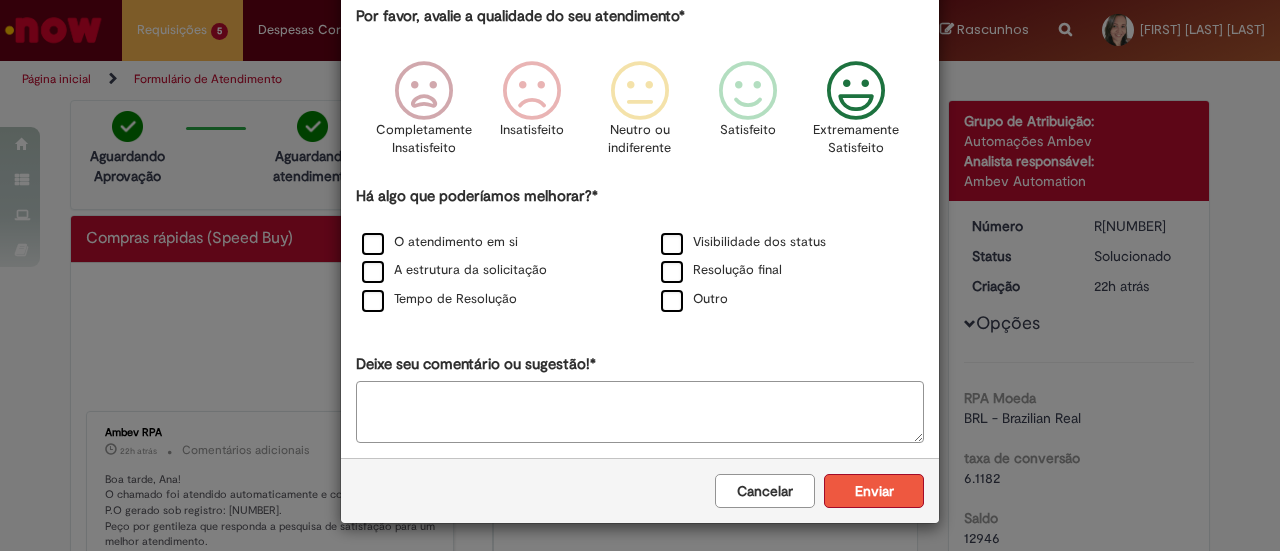 click on "Enviar" at bounding box center (874, 491) 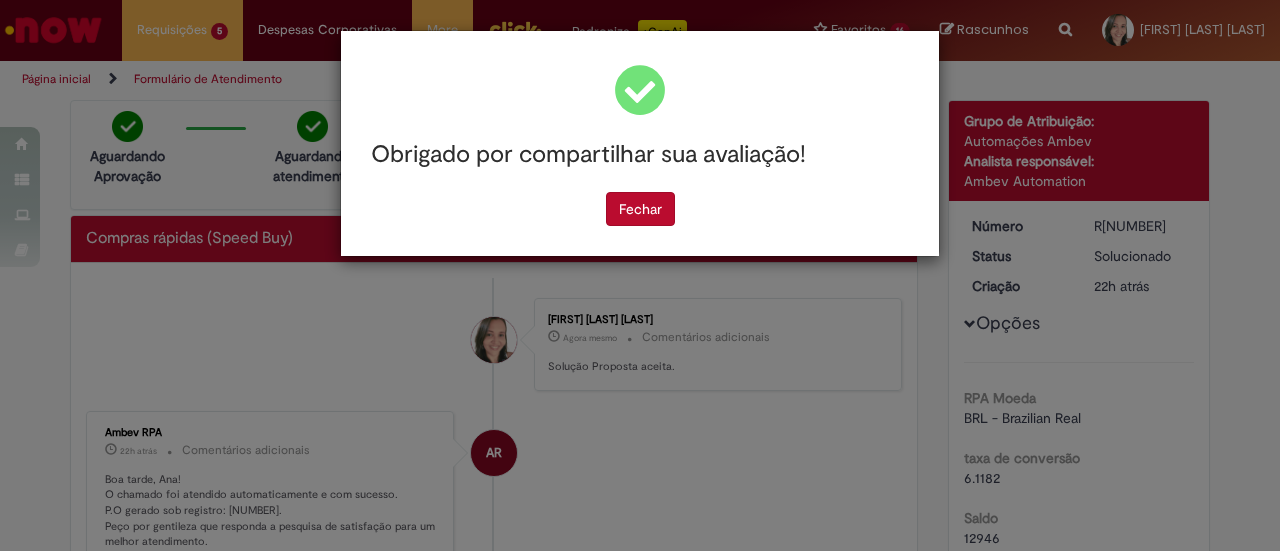 scroll, scrollTop: 0, scrollLeft: 0, axis: both 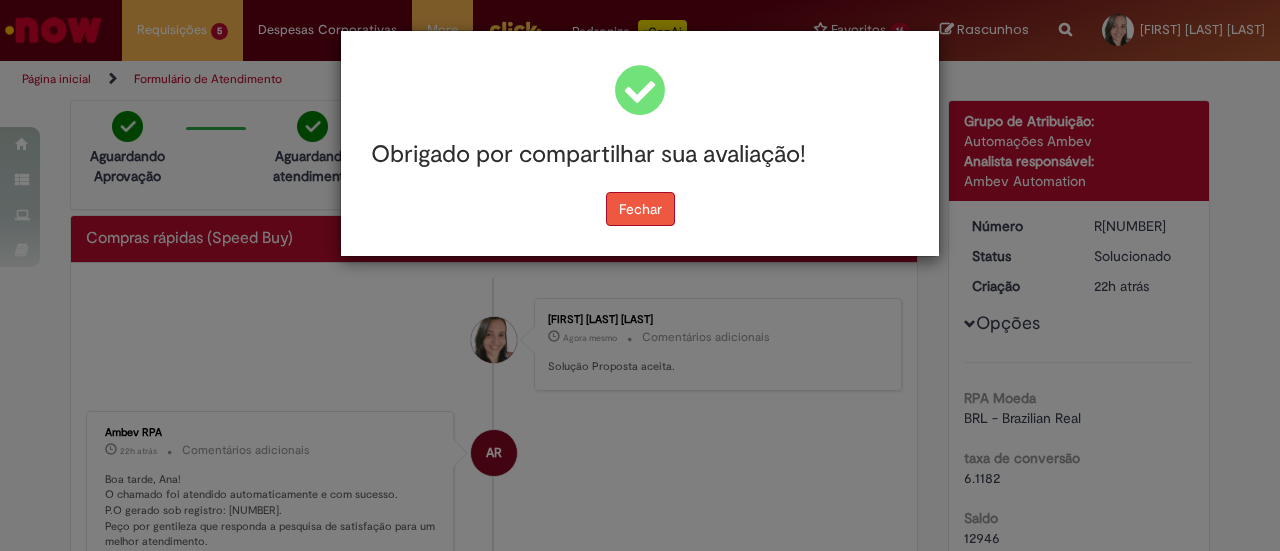 click on "Fechar" at bounding box center [640, 209] 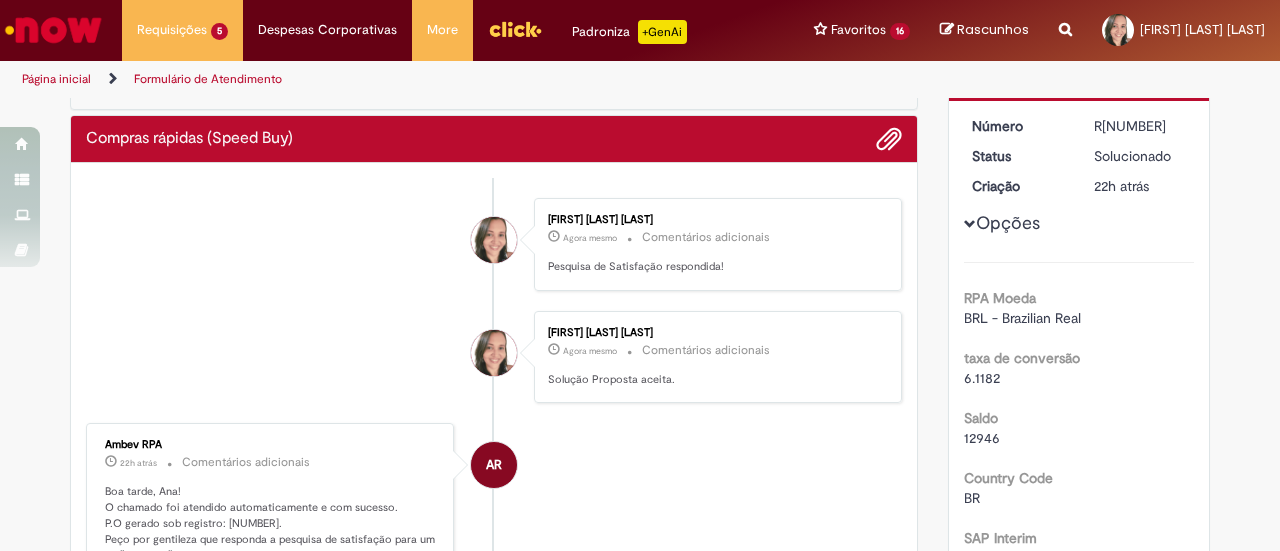 scroll, scrollTop: 200, scrollLeft: 0, axis: vertical 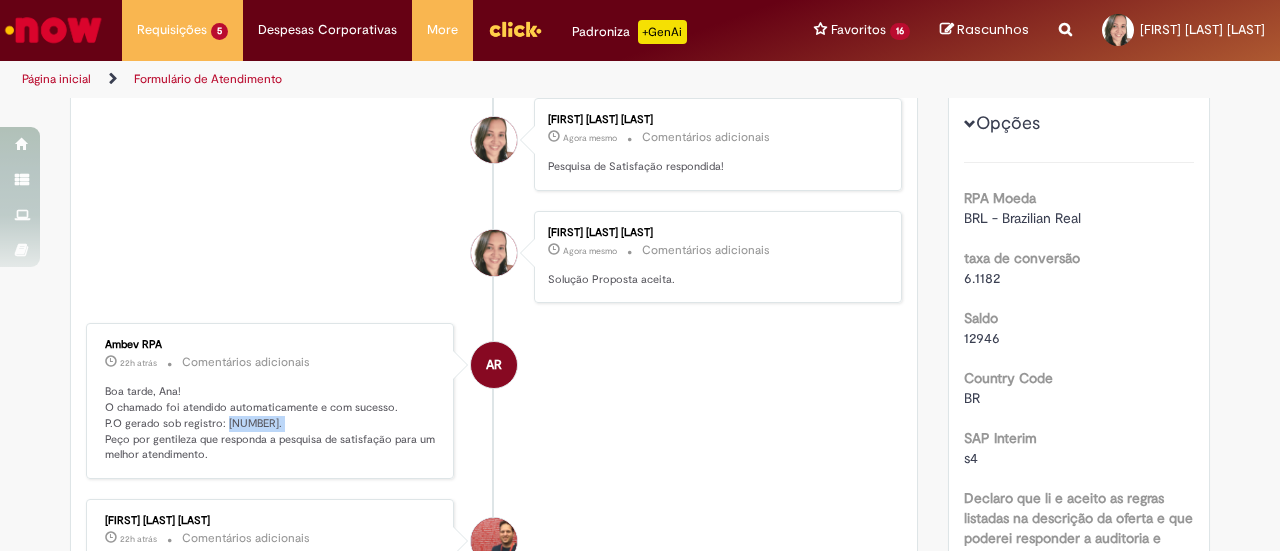 drag, startPoint x: 214, startPoint y: 417, endPoint x: 272, endPoint y: 417, distance: 58 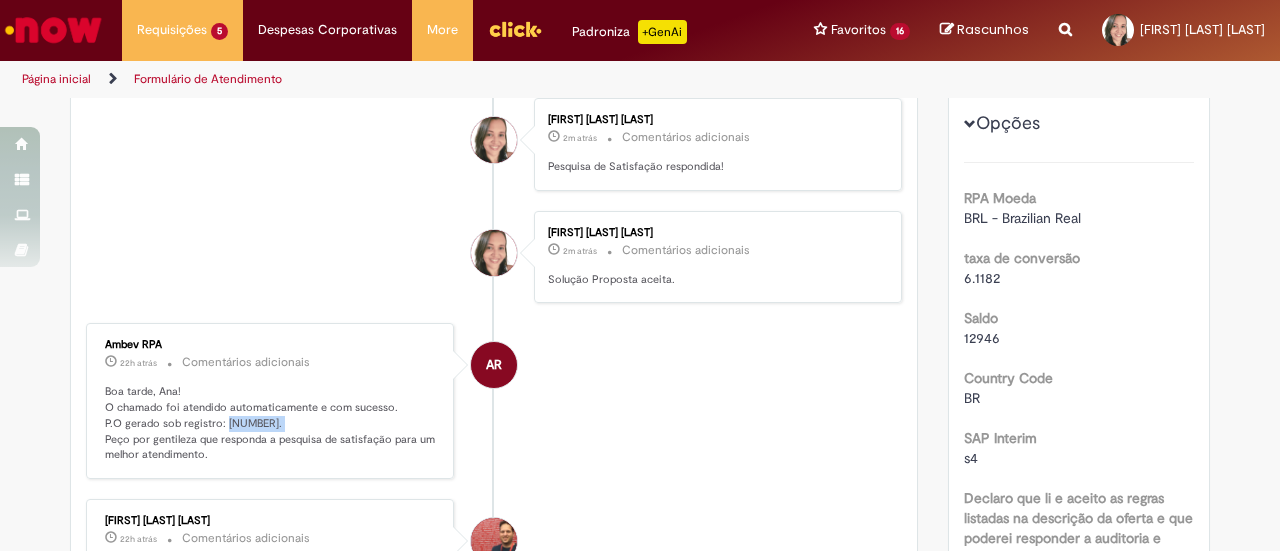 copy on "[NUMBER]" 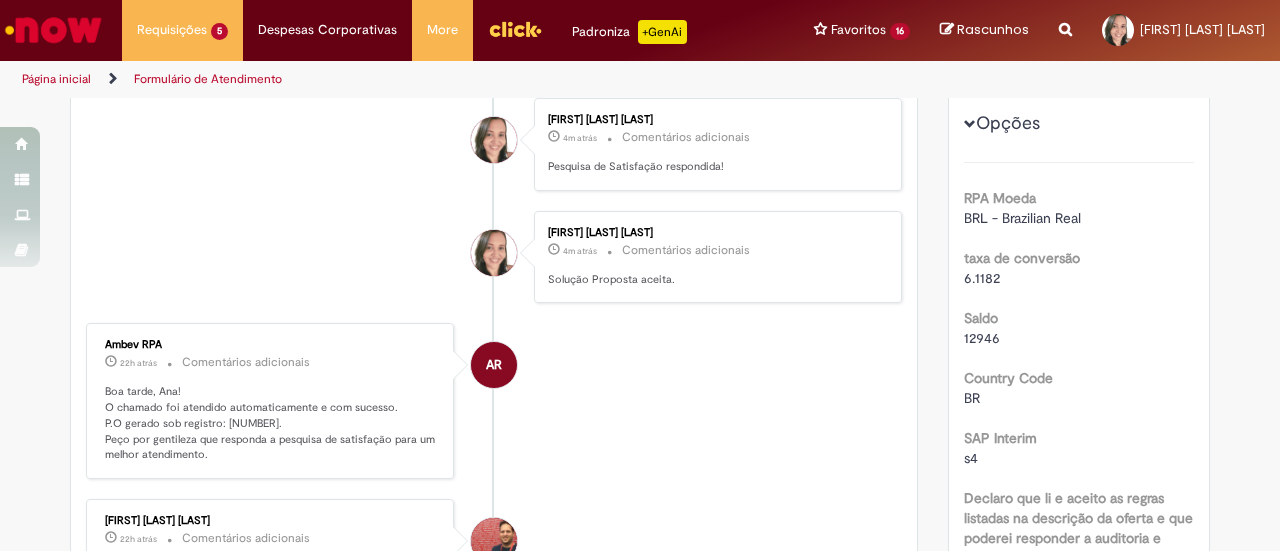 click on "[FIRST] [LAST] [LAST]
4m atrás 4 minutos atrás     Comentários adicionais
Pesquisa de Satisfação respondida!
[FIRST] [LAST] [LAST]
4m atrás 4 minutos atrás     Comentários adicionais
Solução Proposta aceita.
AR
Ambev RPA
22h atrás 22 horas atrás" at bounding box center [494, 659] 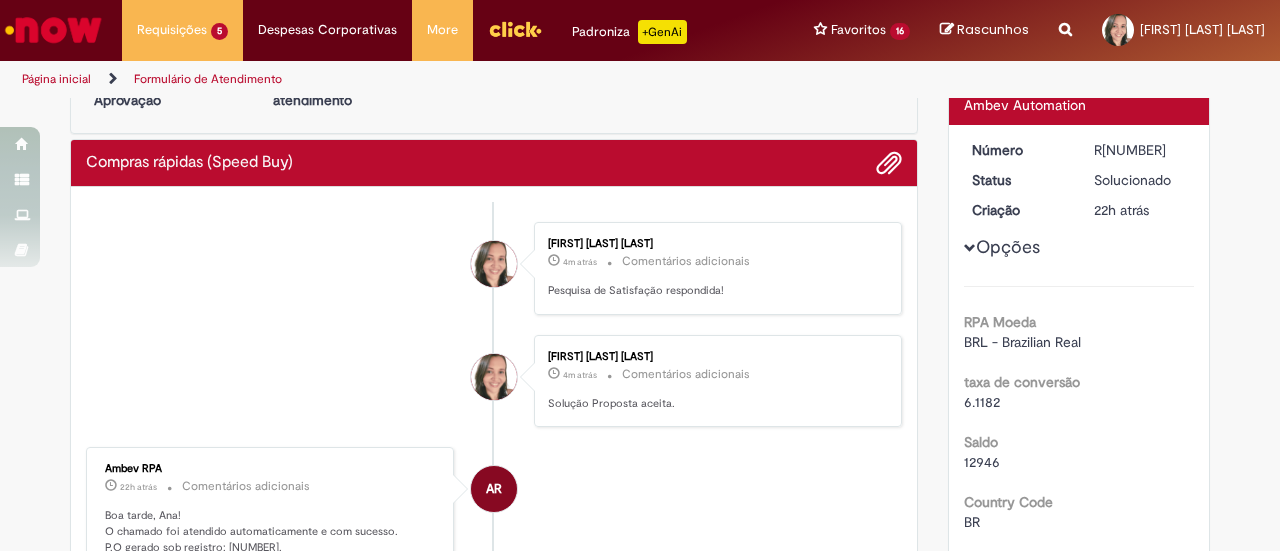 scroll, scrollTop: 0, scrollLeft: 0, axis: both 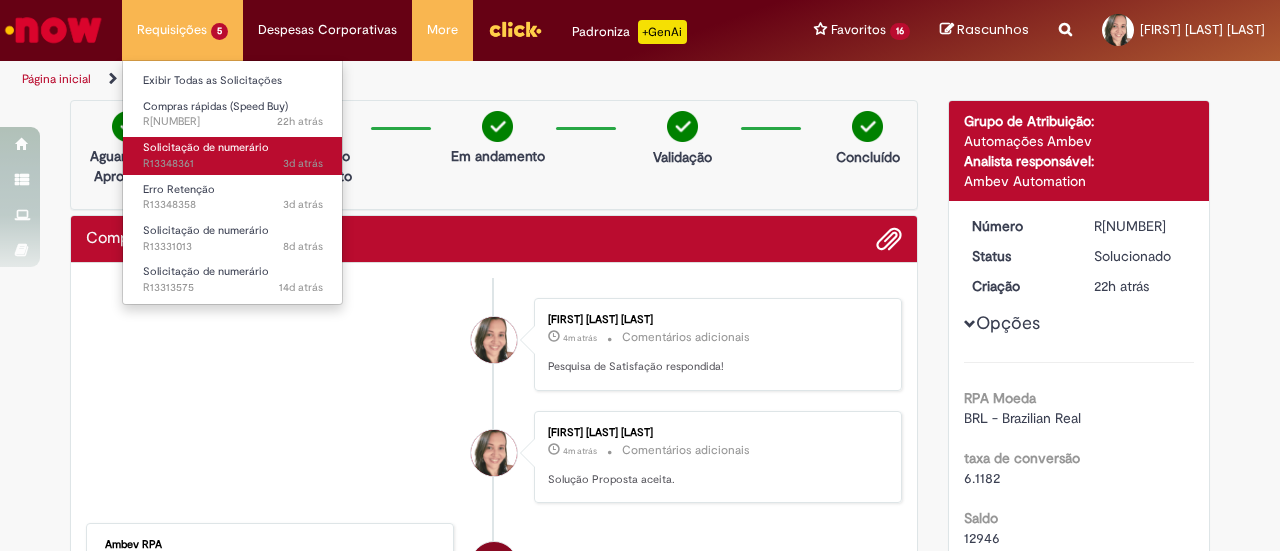click on "3d atrás 3 dias atrás  R[NUMBER]" at bounding box center (233, 164) 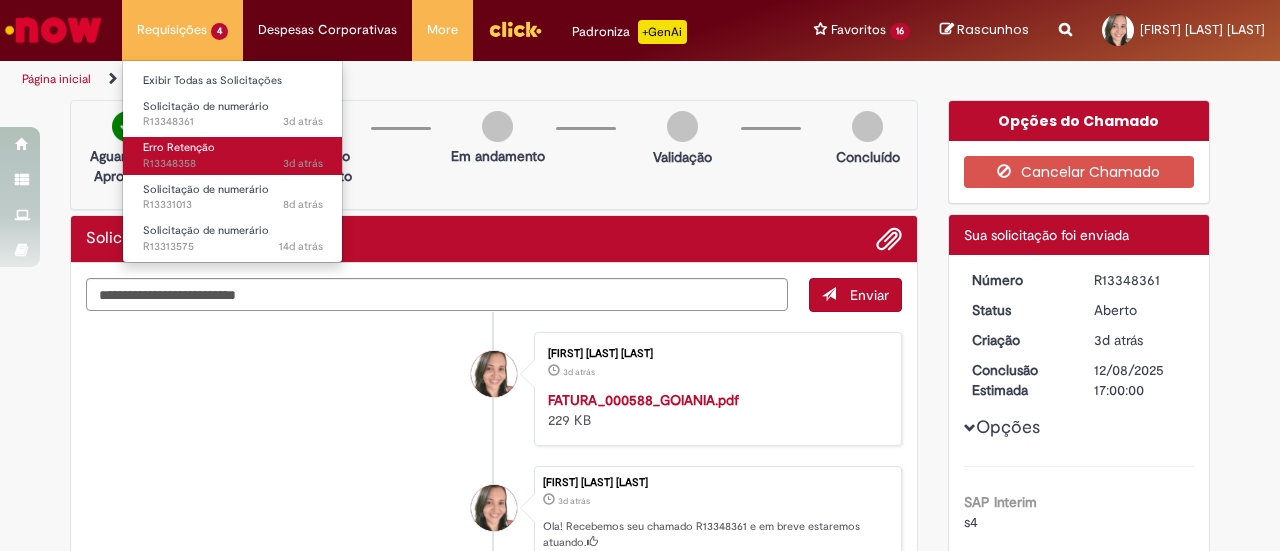 click on "Erro Retenção
3d atrás 3 dias atrás  R[NUMBER]" at bounding box center [233, 155] 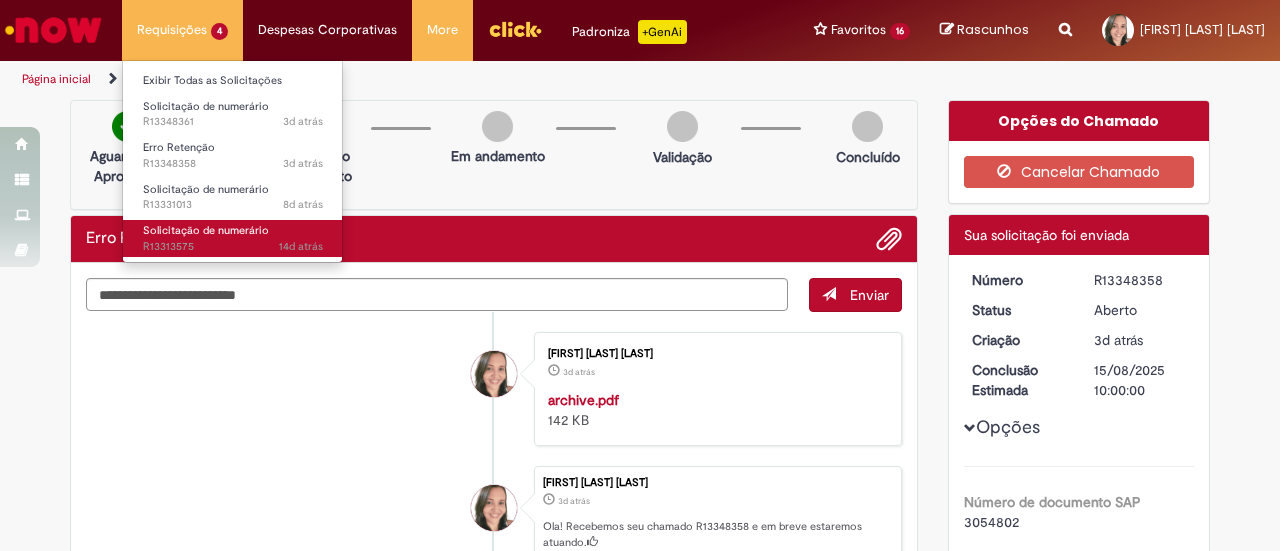 click on "Solicitação de numerário" at bounding box center (206, 230) 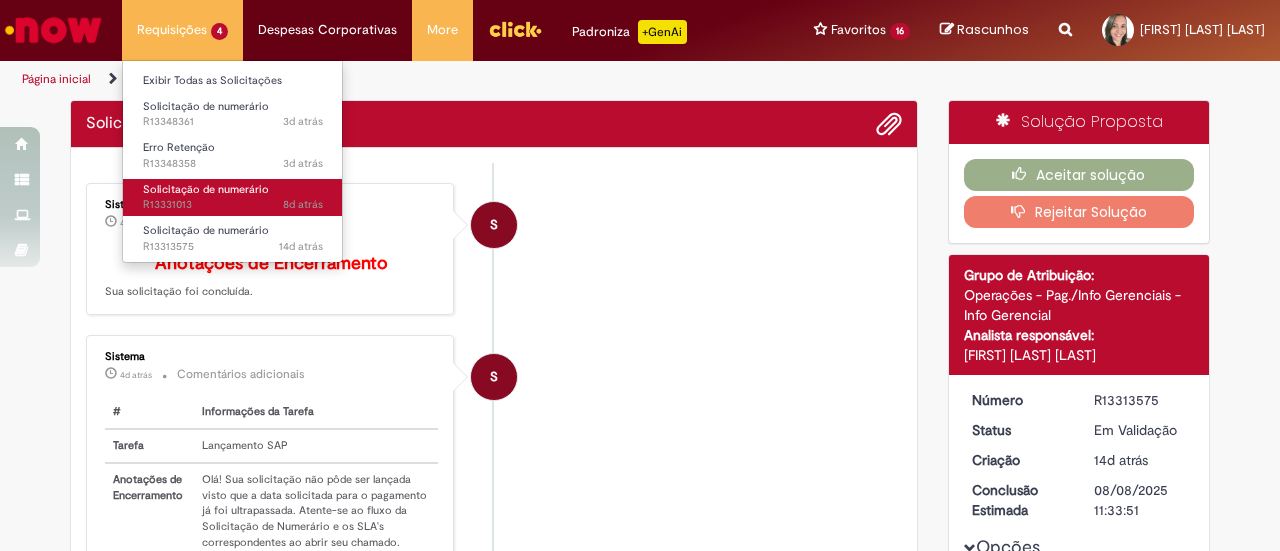 click on "8d atrás 8 dias atrás  R[NUMBER]" at bounding box center [233, 205] 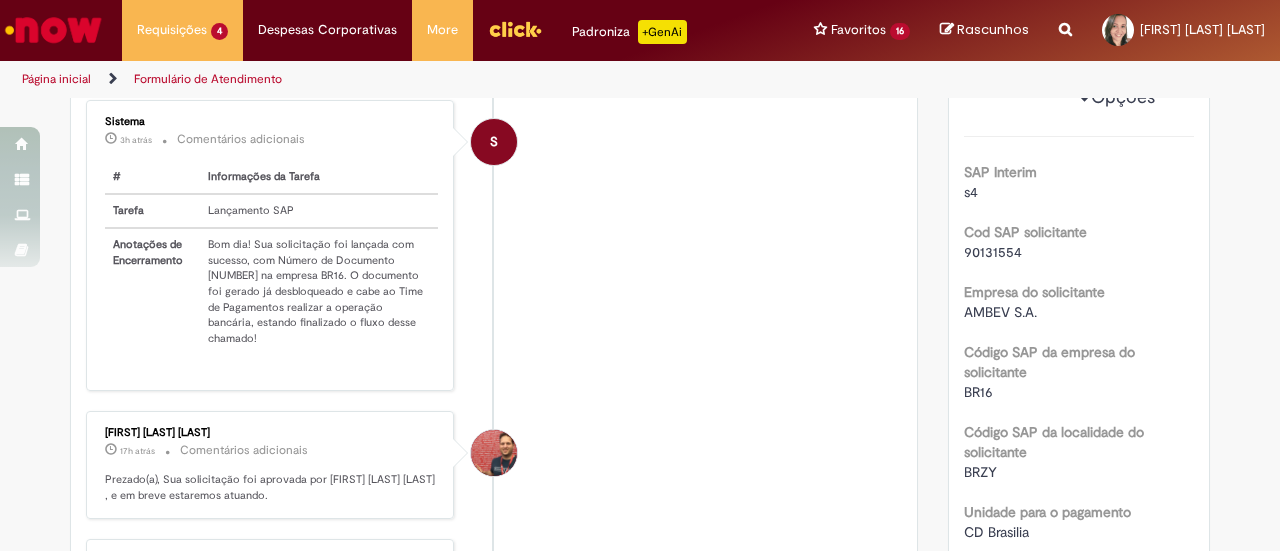 scroll, scrollTop: 234, scrollLeft: 0, axis: vertical 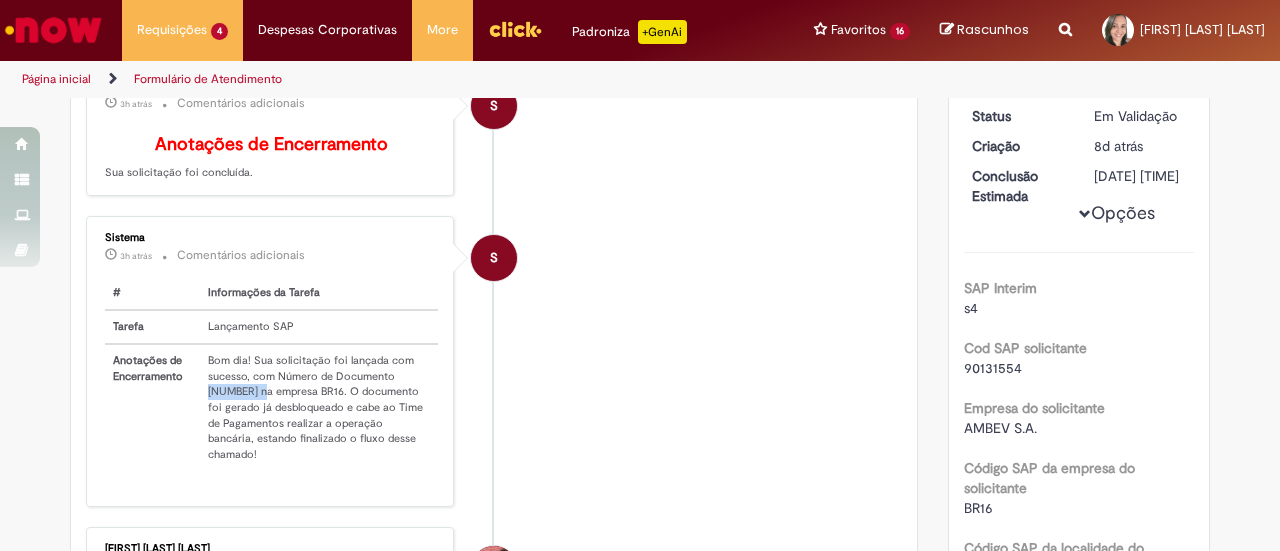drag, startPoint x: 192, startPoint y: 401, endPoint x: 256, endPoint y: 399, distance: 64.03124 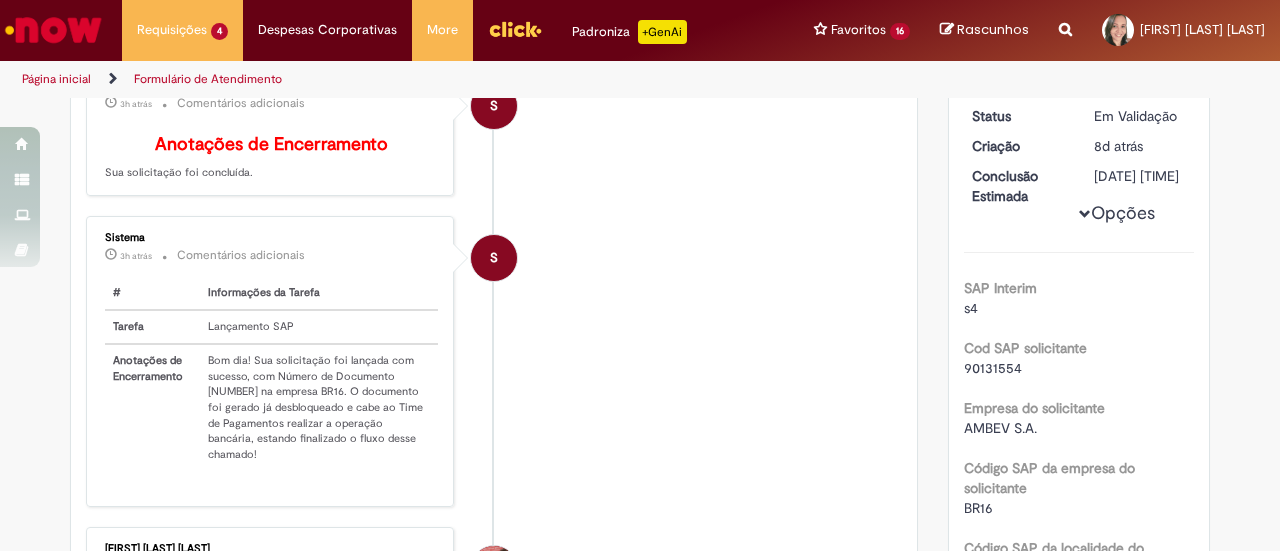 click on "Lançamento SAP" at bounding box center [319, 327] 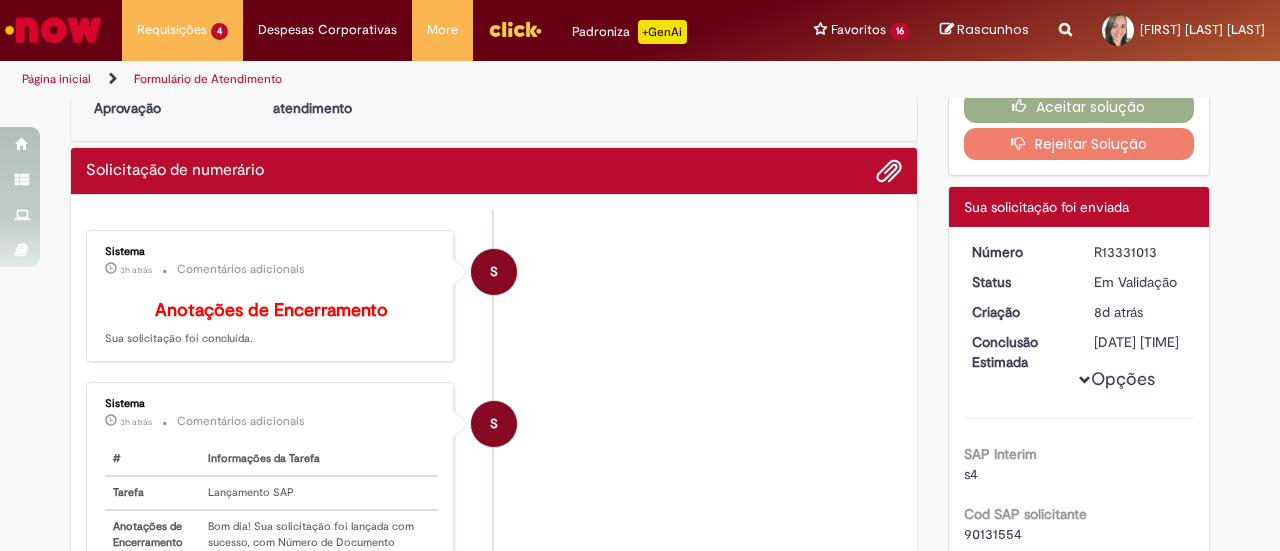 scroll, scrollTop: 0, scrollLeft: 0, axis: both 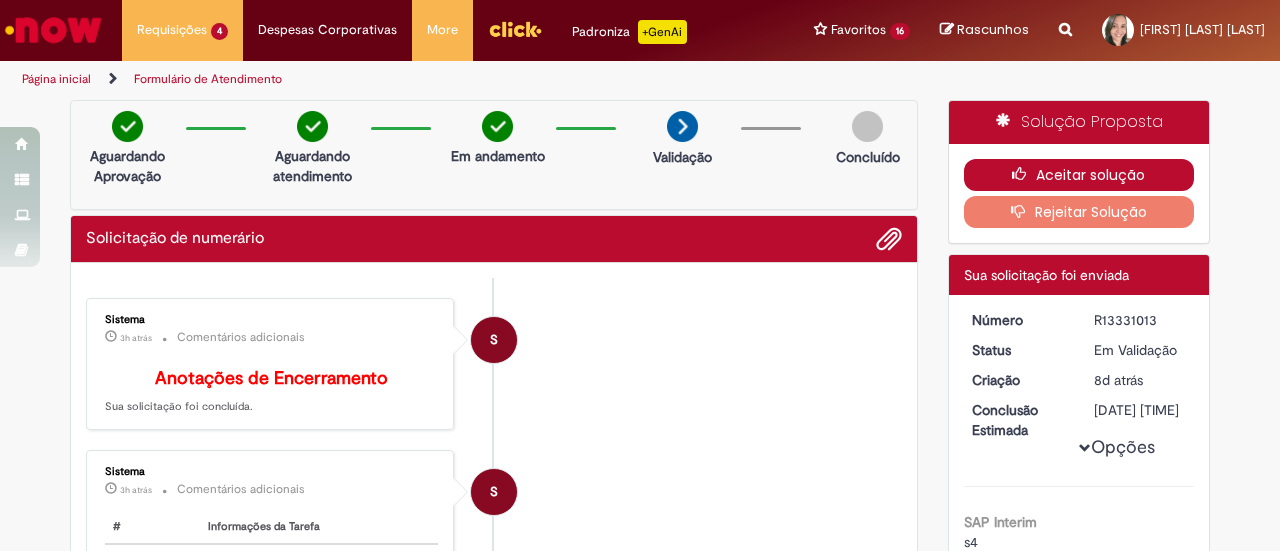 click on "Aceitar solução" at bounding box center [1079, 175] 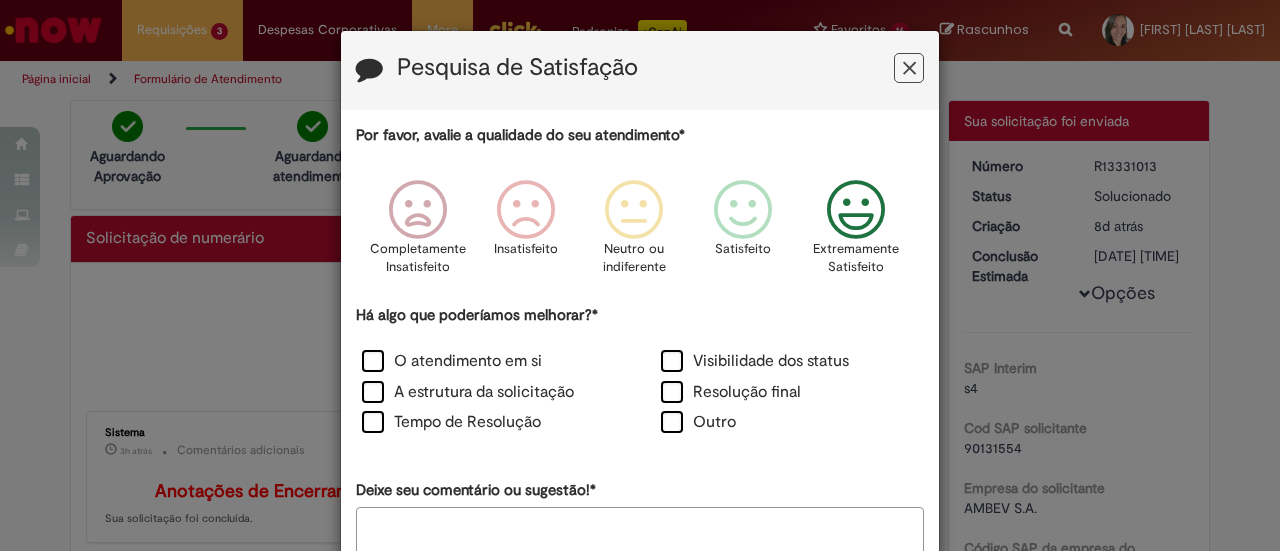 click at bounding box center [856, 210] 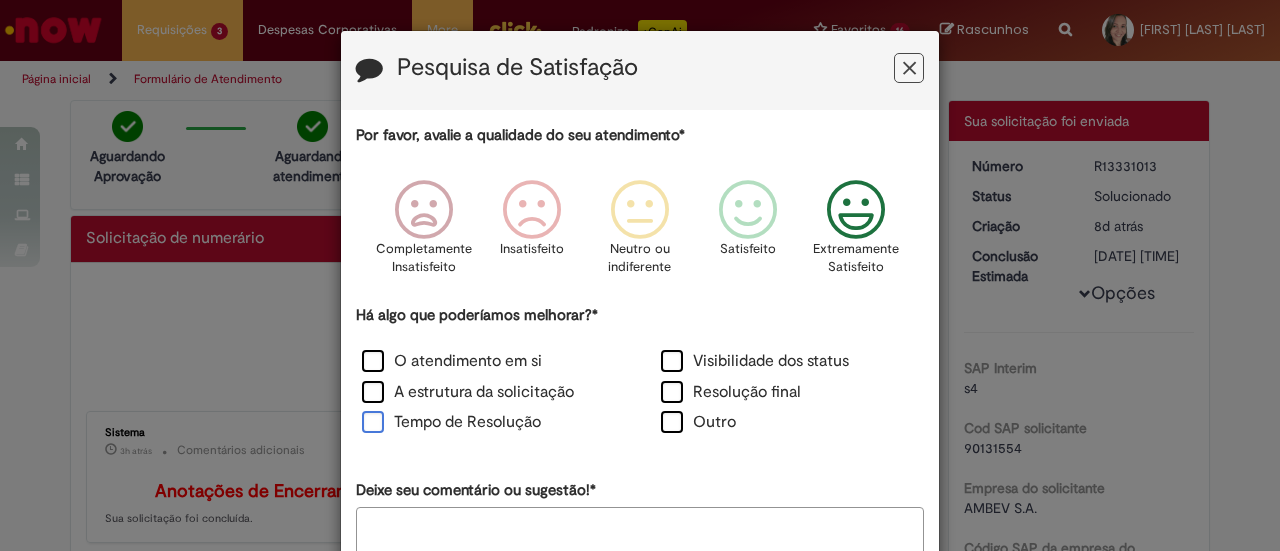 click on "Tempo de Resolução" at bounding box center [451, 422] 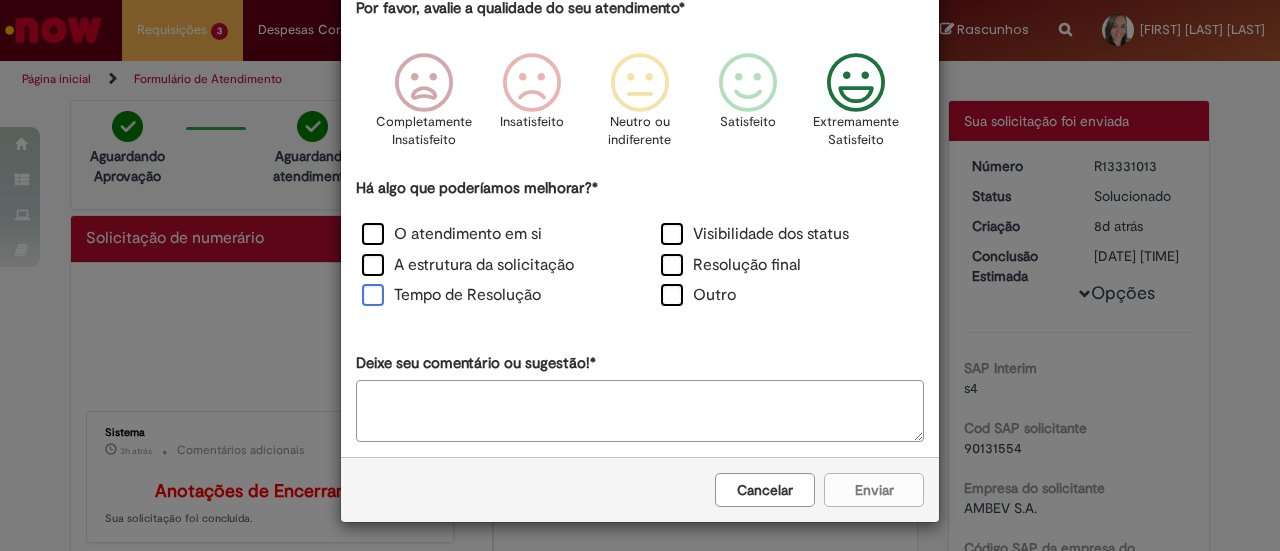 click on "Tempo de Resolução" at bounding box center [451, 295] 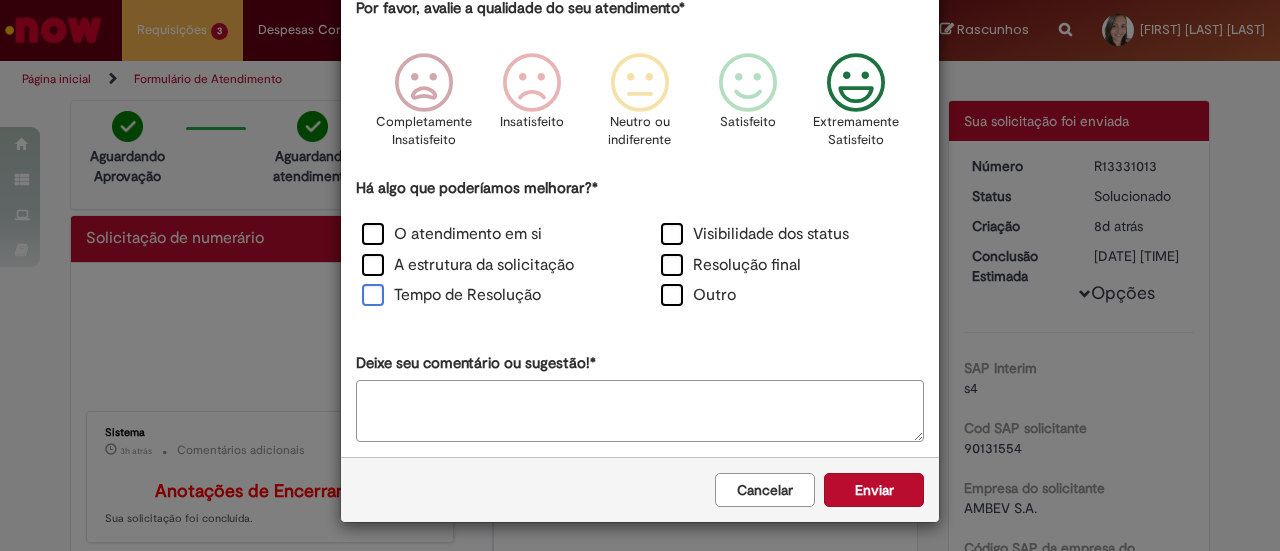 scroll, scrollTop: 126, scrollLeft: 0, axis: vertical 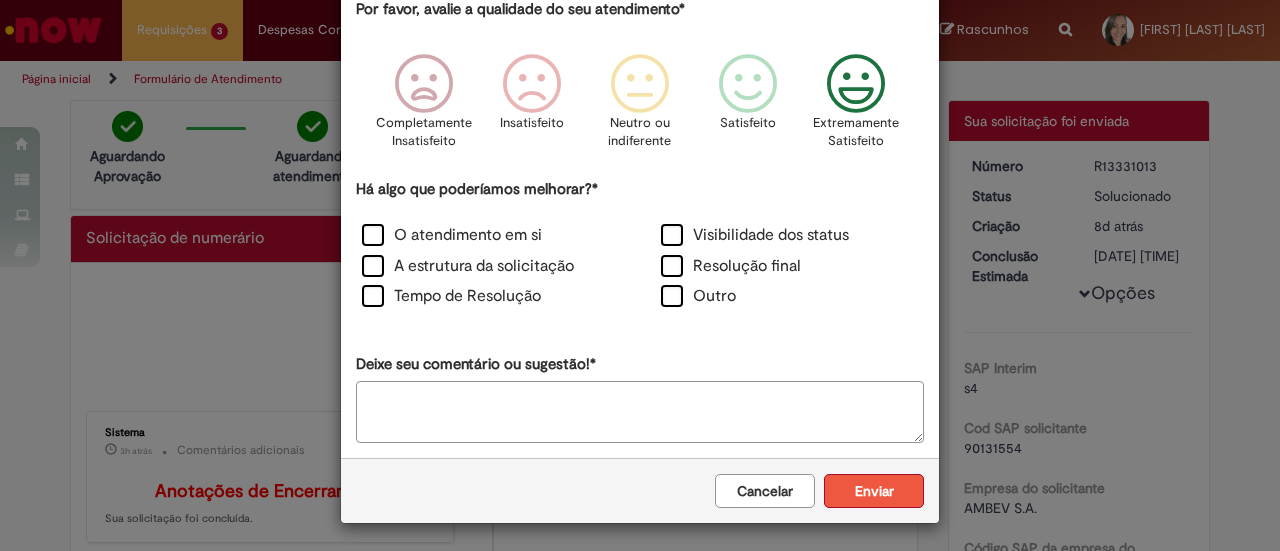 click on "Enviar" at bounding box center [874, 491] 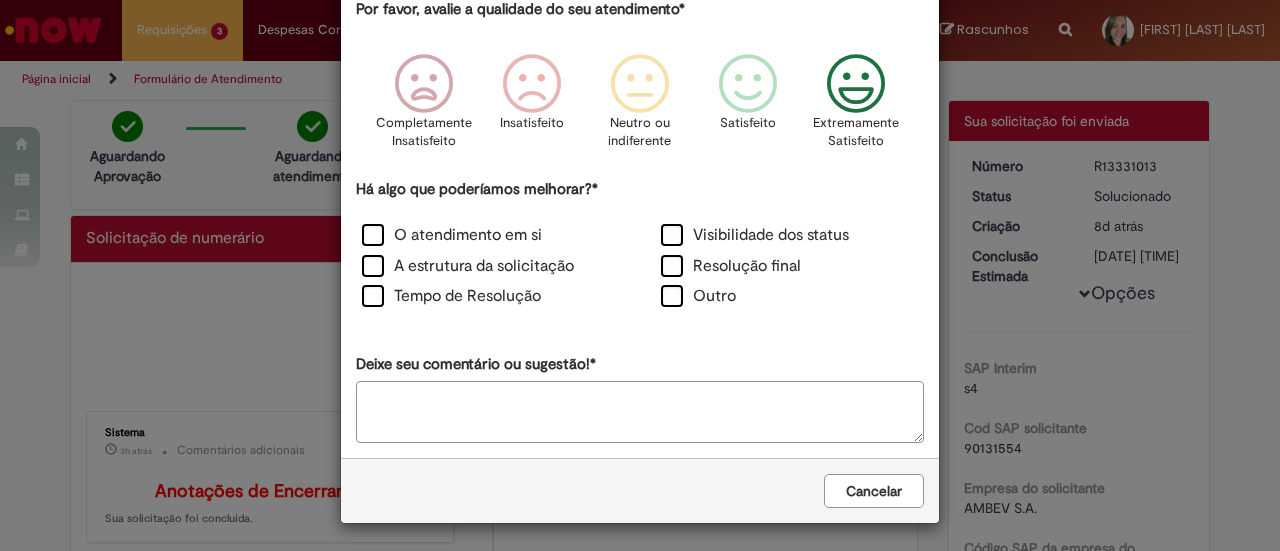 scroll, scrollTop: 0, scrollLeft: 0, axis: both 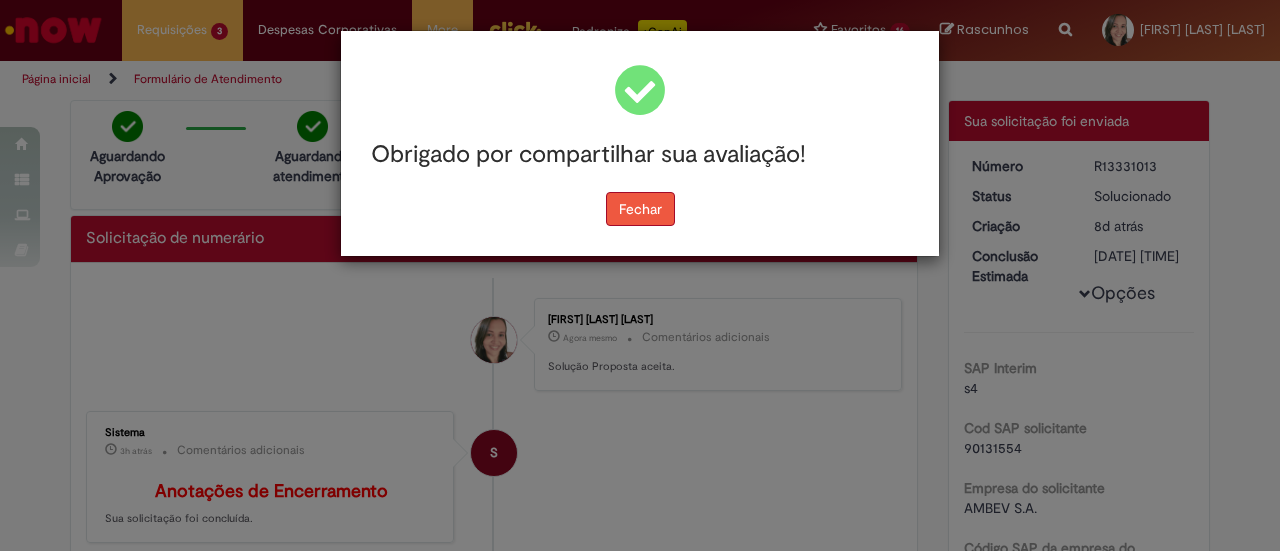 click on "Fechar" at bounding box center (640, 209) 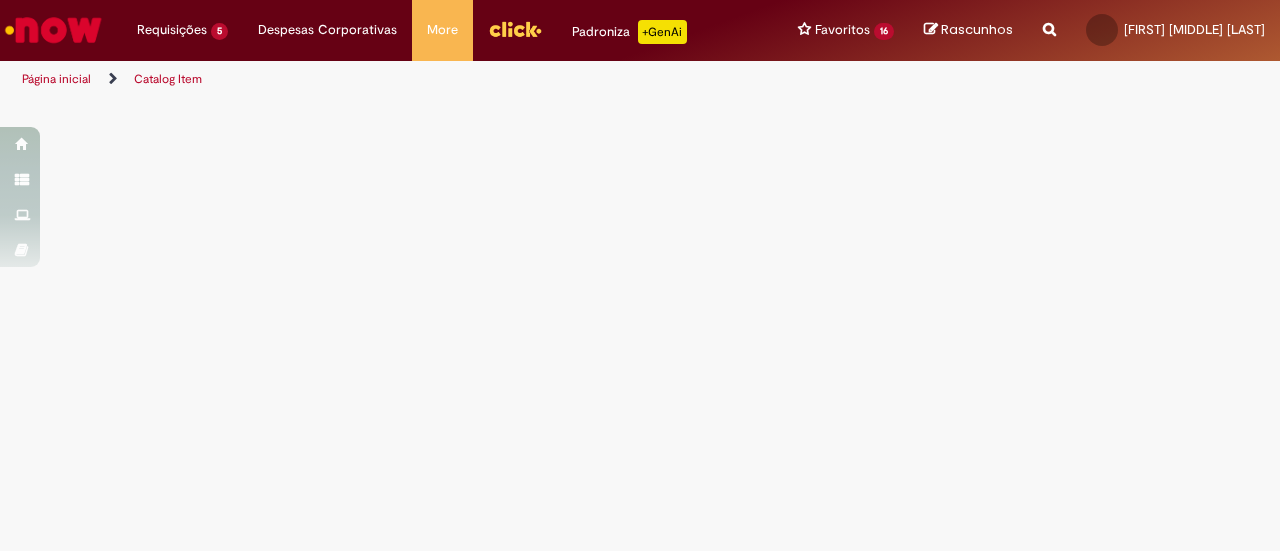 scroll, scrollTop: 0, scrollLeft: 0, axis: both 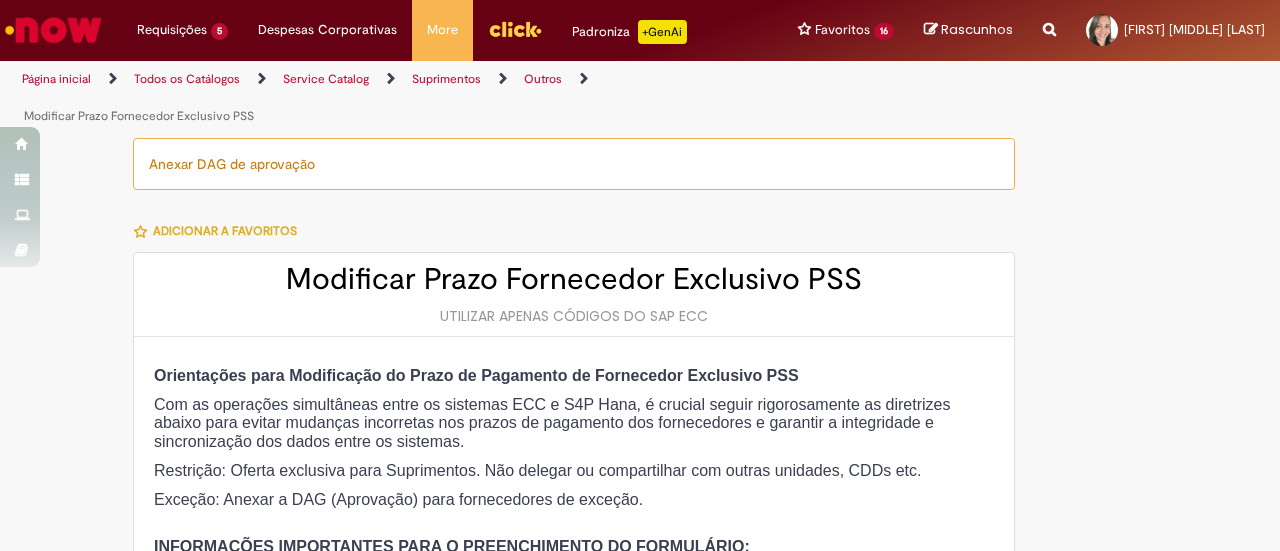type on "********" 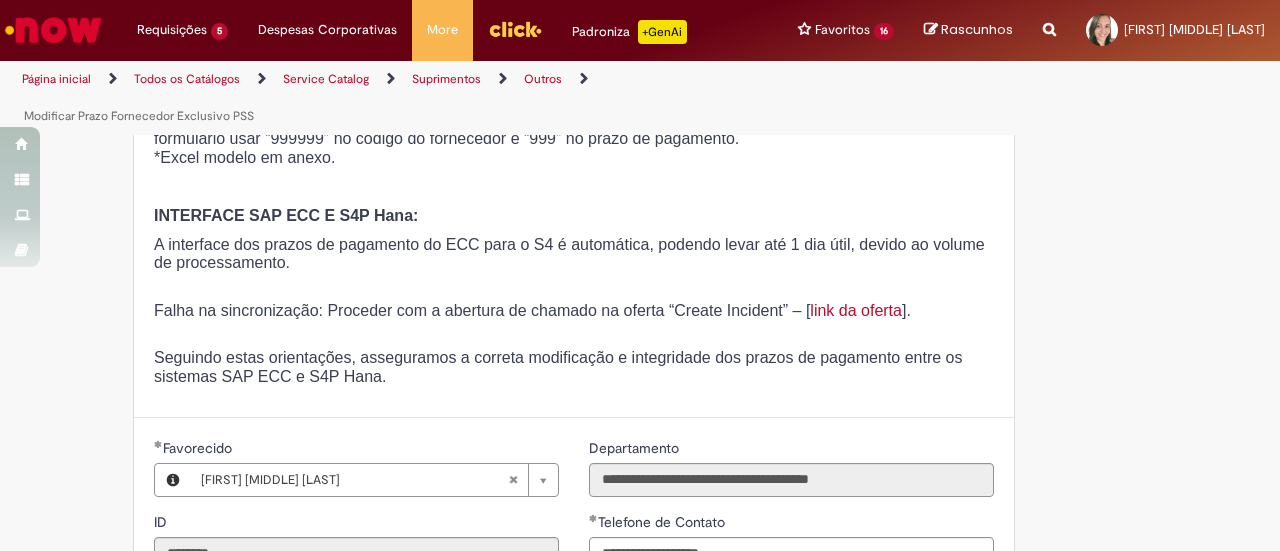 scroll, scrollTop: 700, scrollLeft: 0, axis: vertical 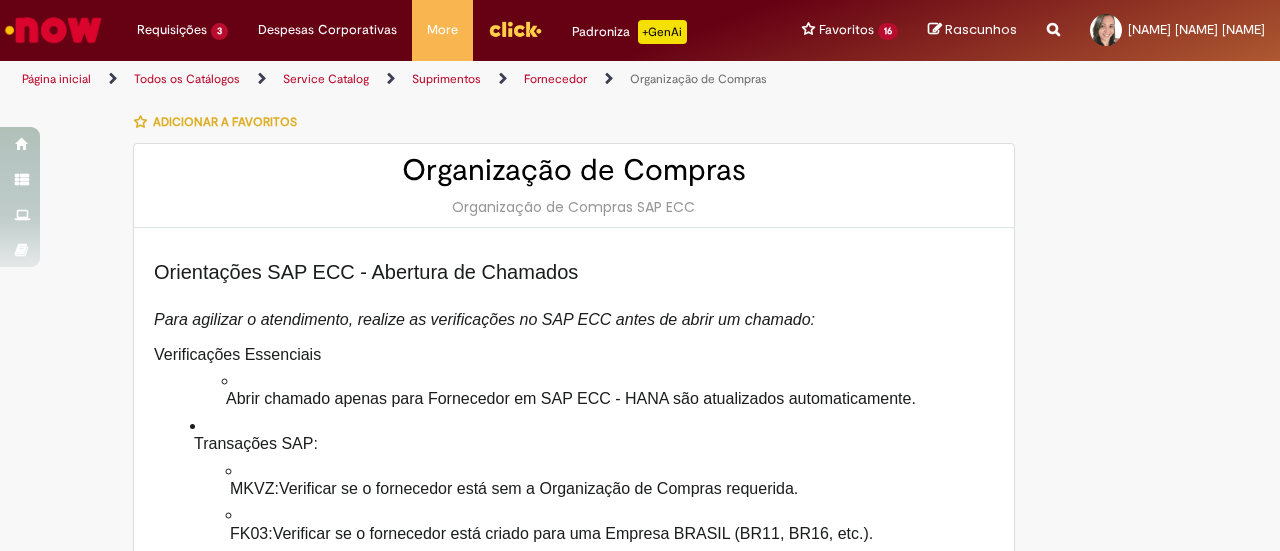 type on "********" 